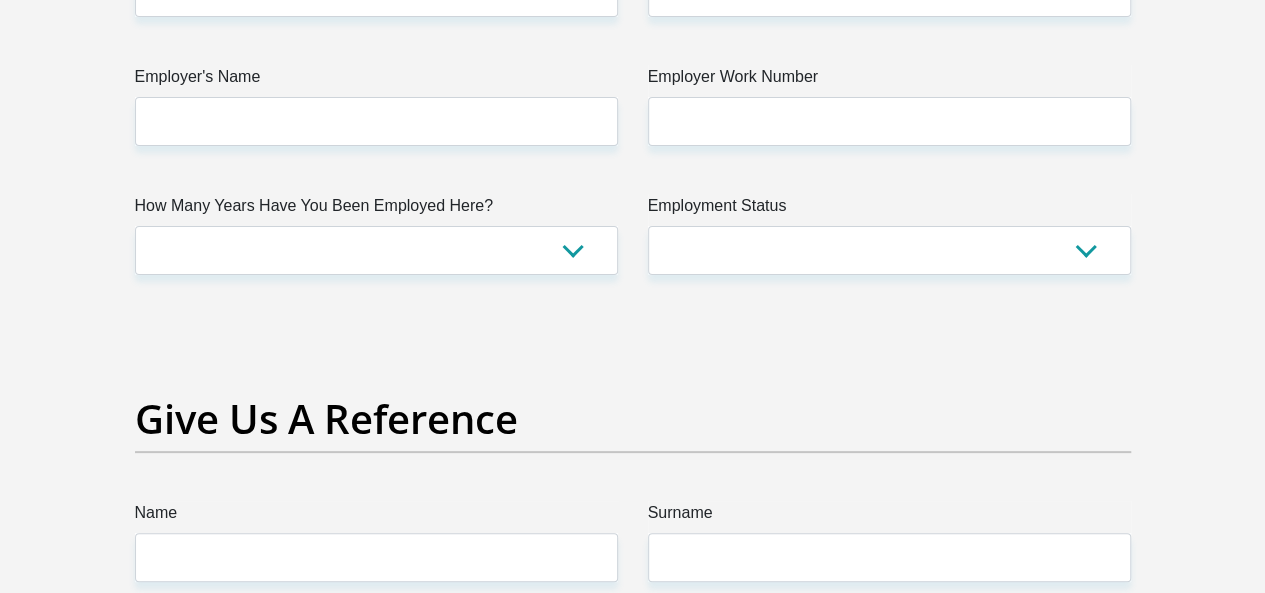 scroll, scrollTop: 3900, scrollLeft: 0, axis: vertical 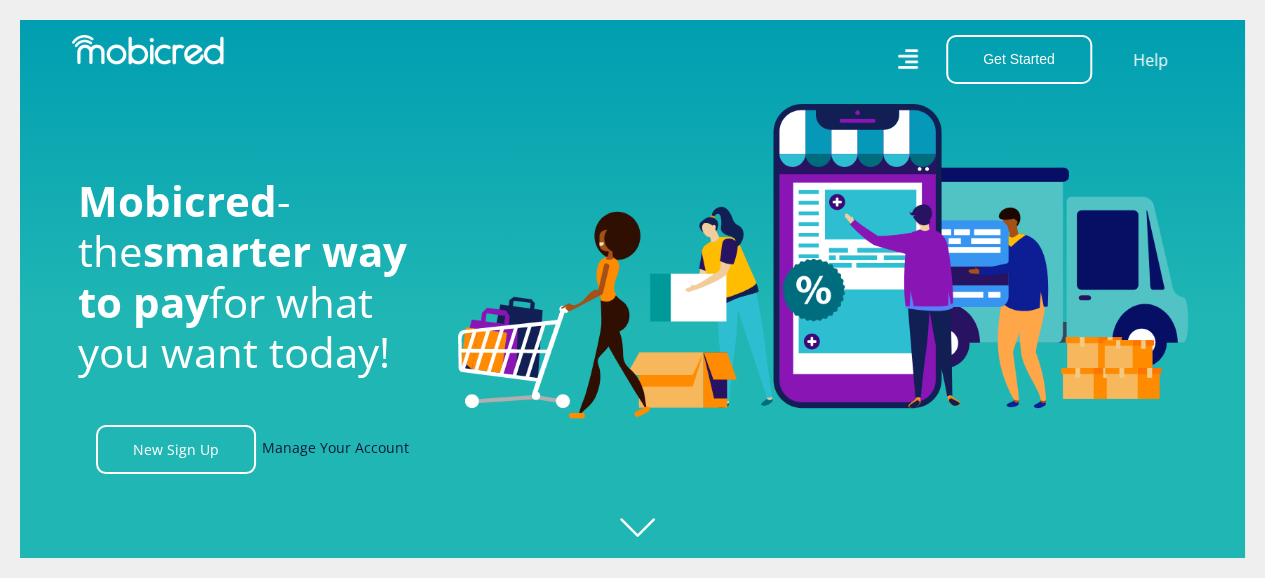 click on "Manage Your Account" at bounding box center (335, 449) 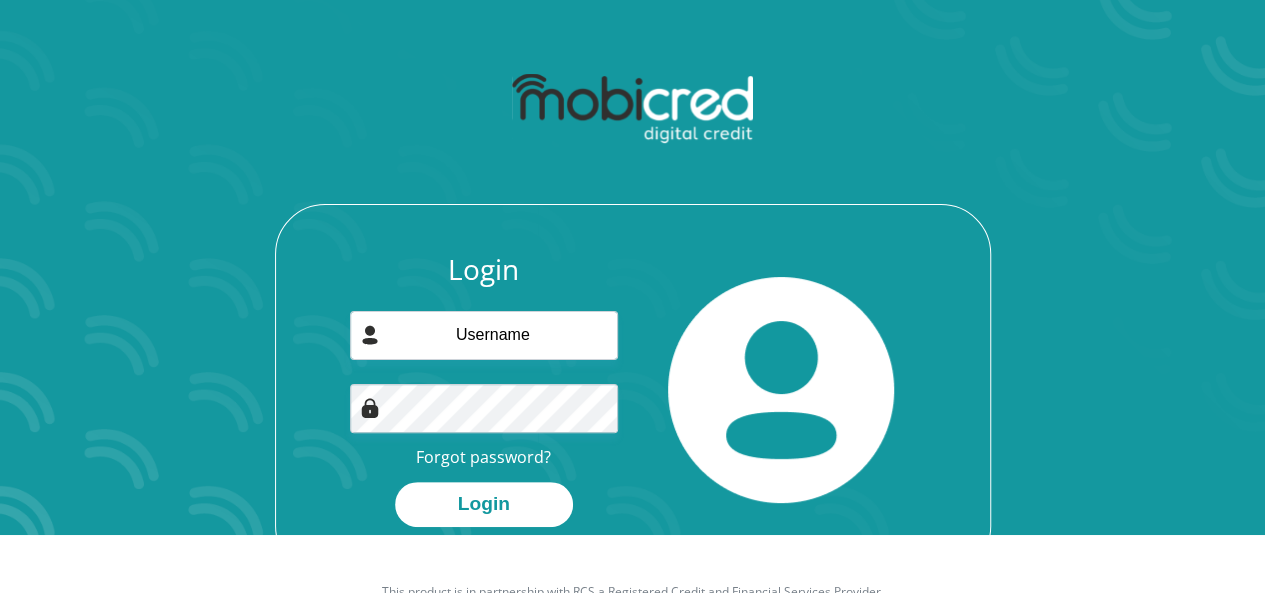 scroll, scrollTop: 114, scrollLeft: 0, axis: vertical 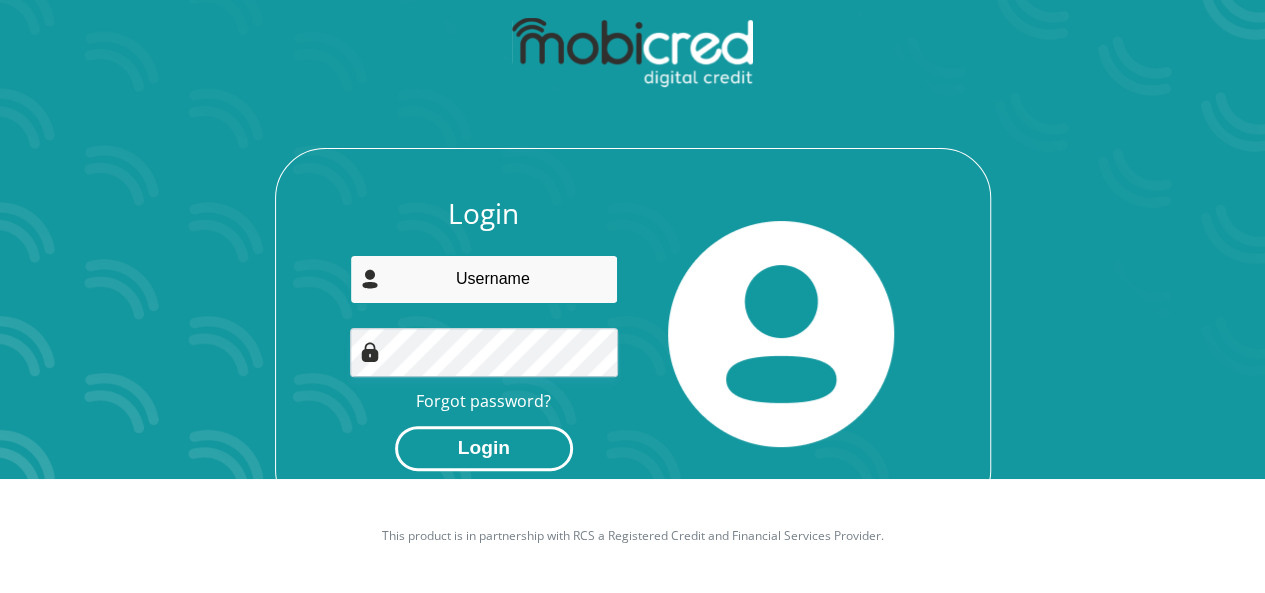 type on "xoliswa.nhlozi@gmail.com" 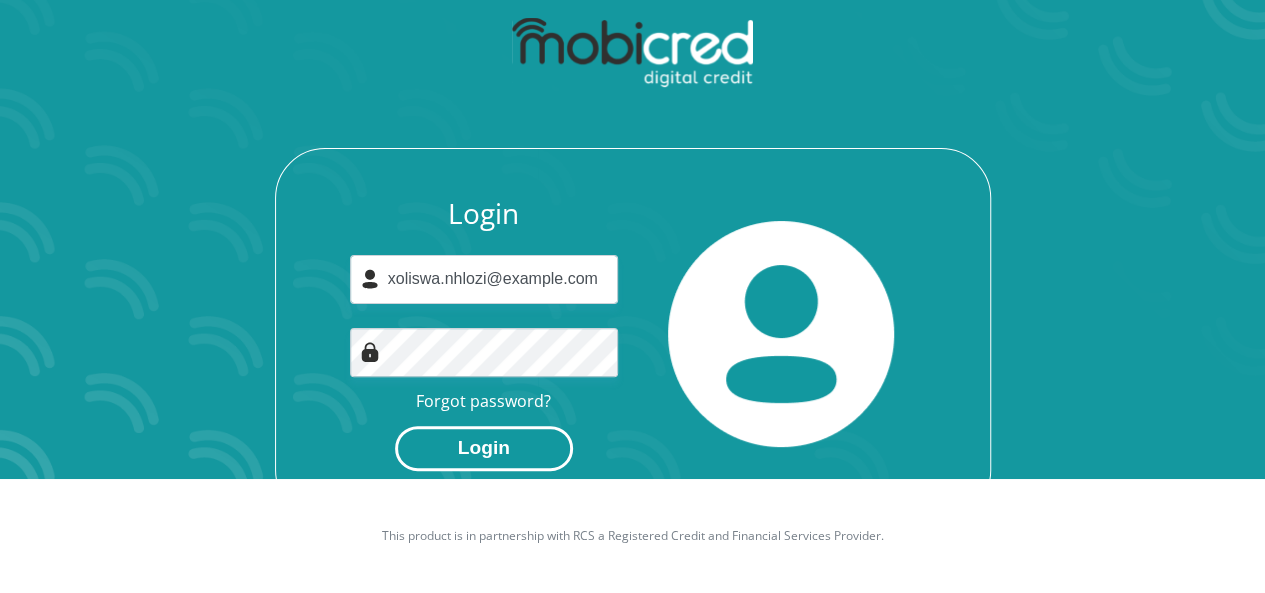 click on "Login" at bounding box center (484, 448) 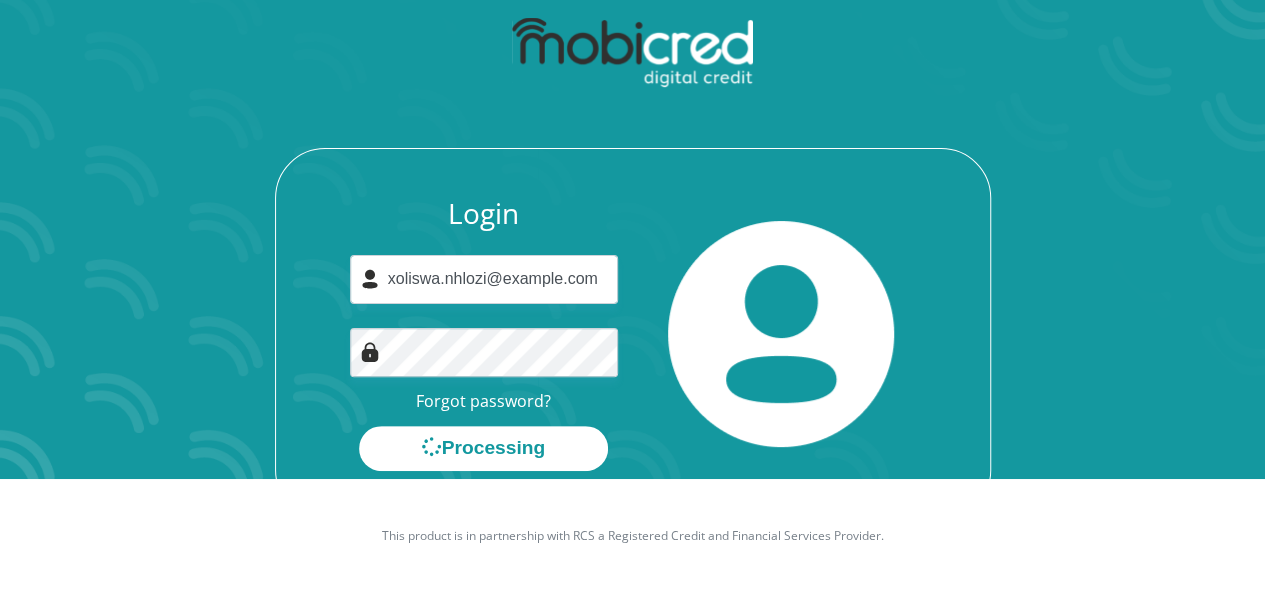scroll, scrollTop: 0, scrollLeft: 0, axis: both 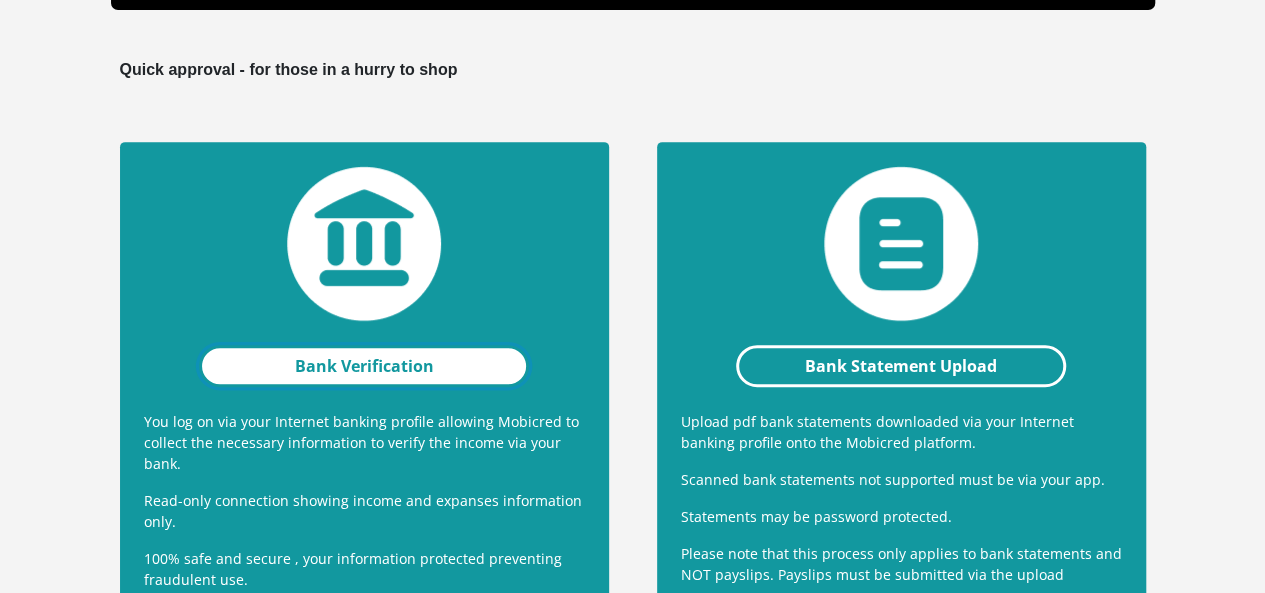 click on "Bank Verification" at bounding box center [364, 366] 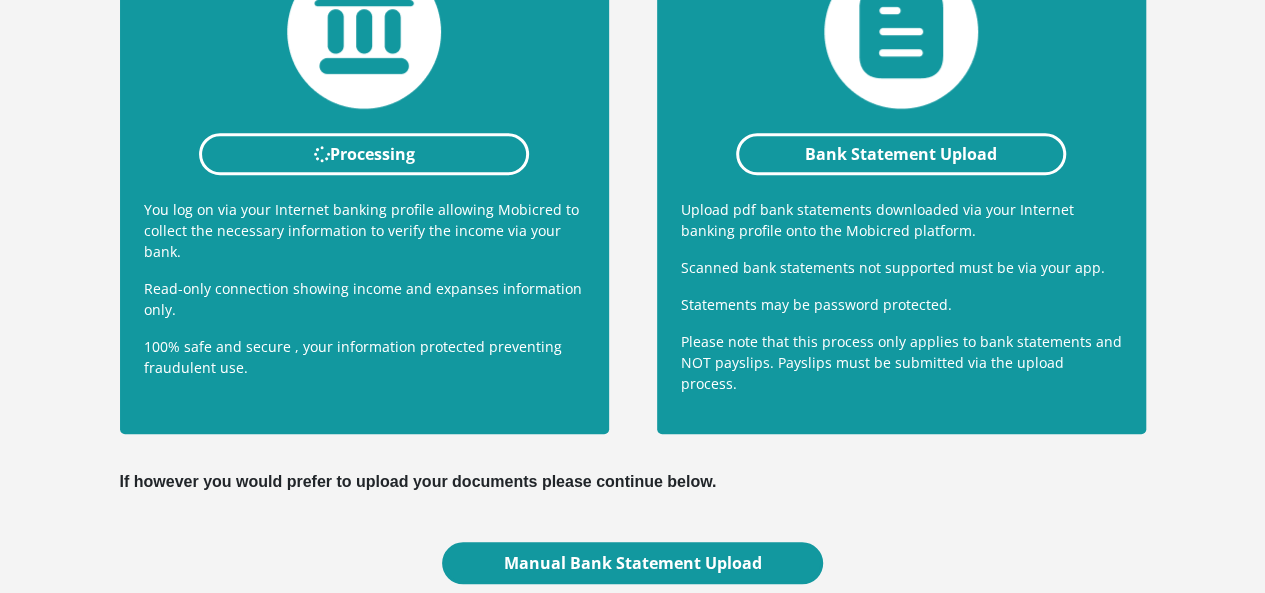 scroll, scrollTop: 580, scrollLeft: 0, axis: vertical 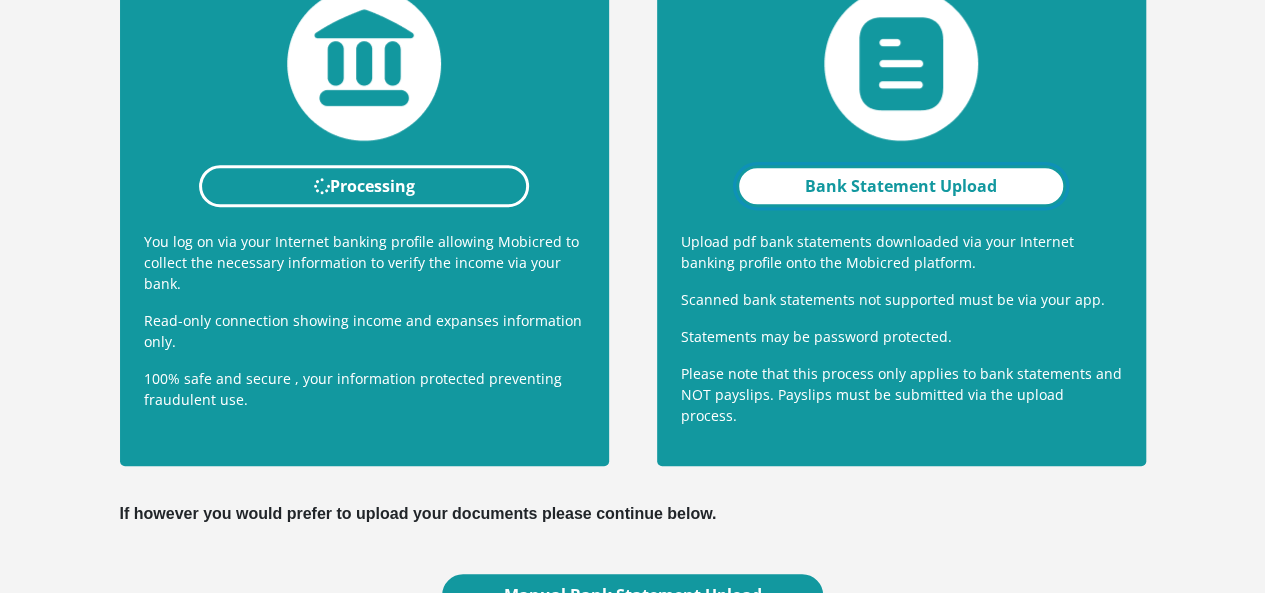 click on "Bank Statement Upload" at bounding box center [901, 186] 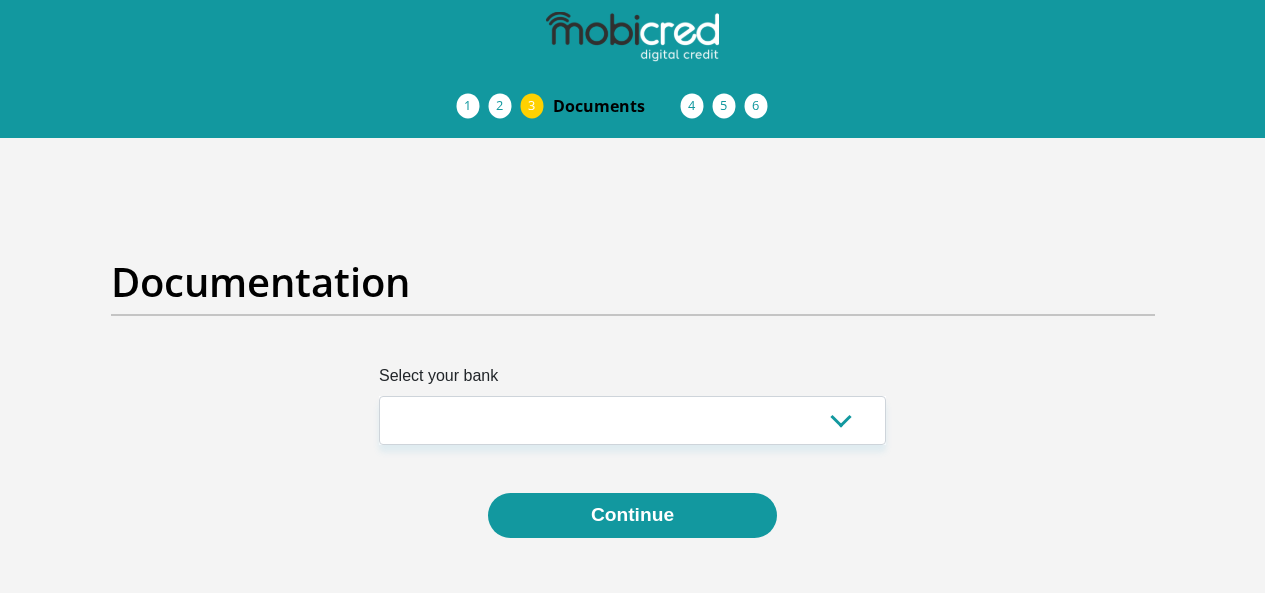 scroll, scrollTop: 0, scrollLeft: 0, axis: both 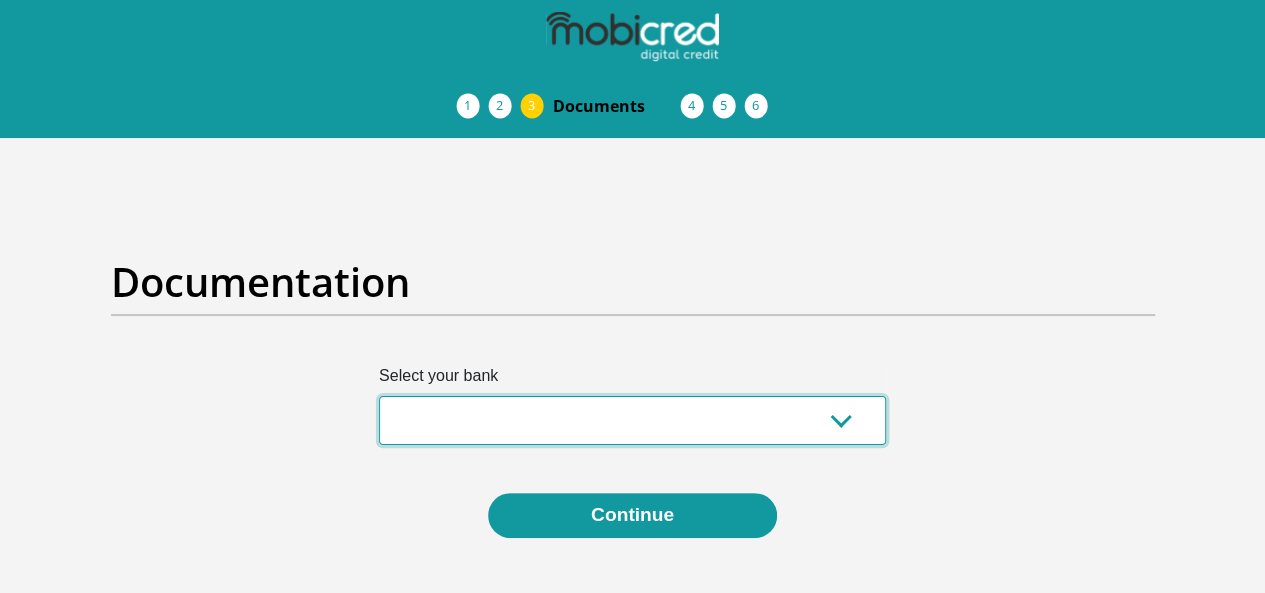 click on "Absa
Capitec Bank
Discovery Bank
First National Bank
Nedbank
Standard Bank
TymeBank" at bounding box center [632, 420] 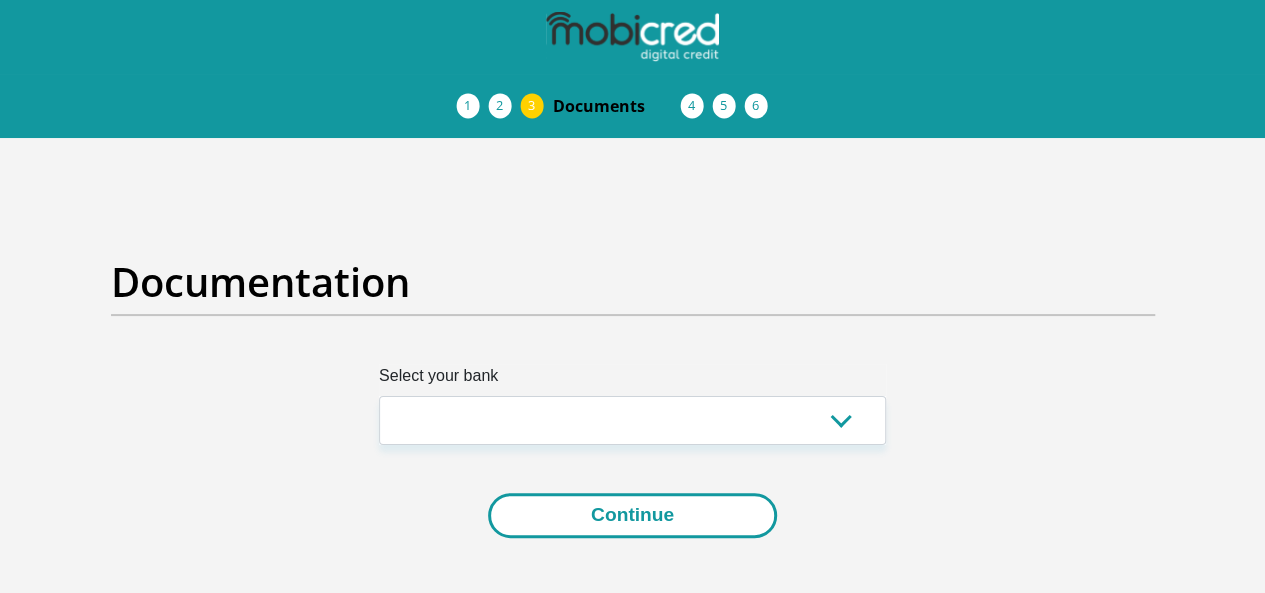 click on "Continue" at bounding box center (632, 515) 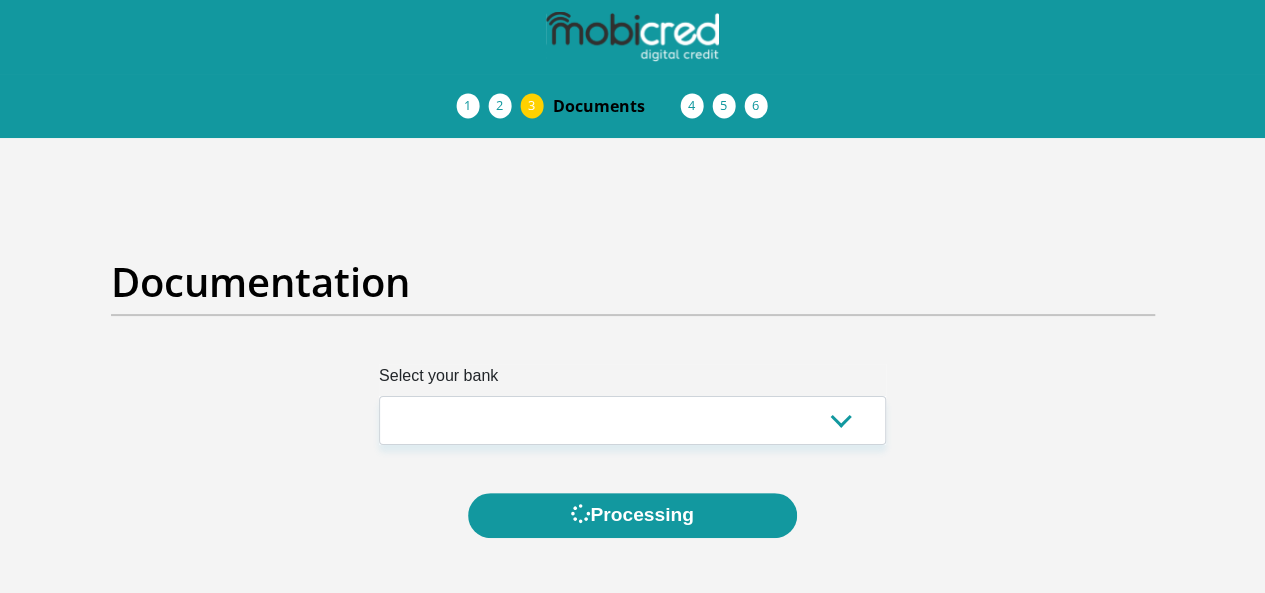 scroll, scrollTop: 0, scrollLeft: 0, axis: both 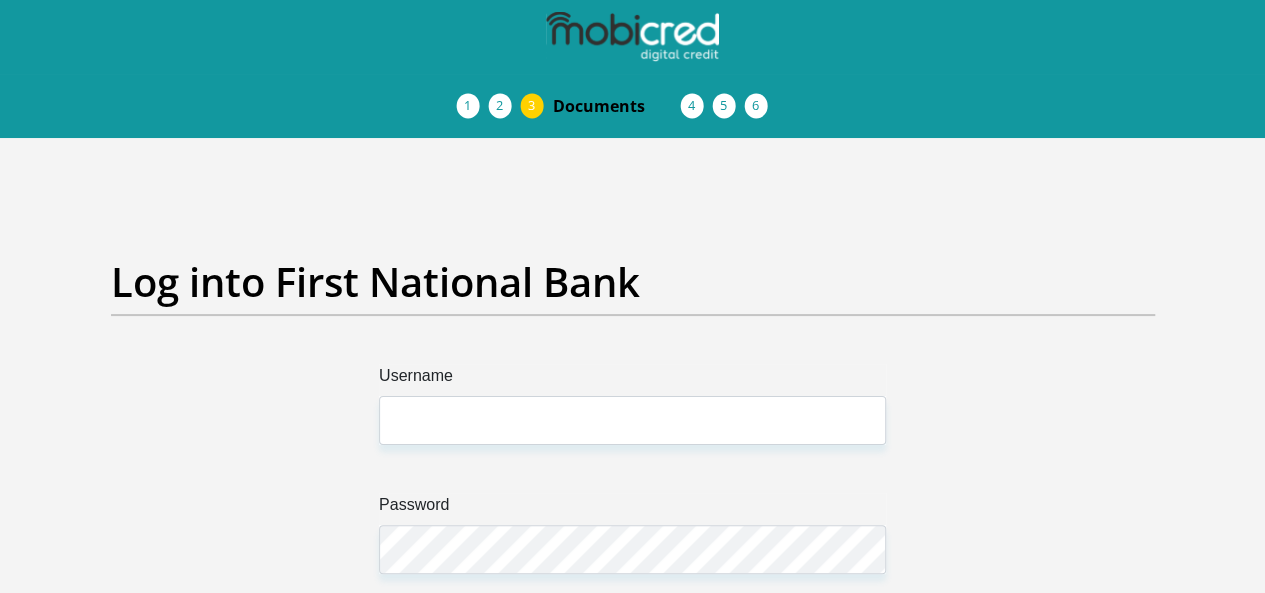type on "[USERNAME]@[DOMAIN].com" 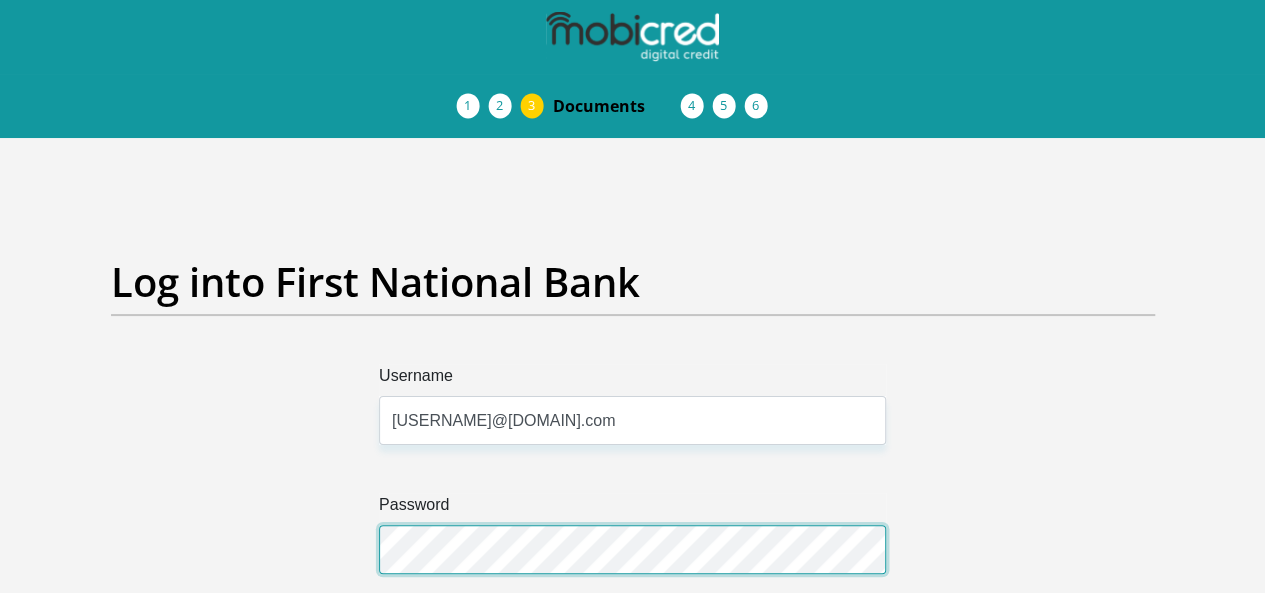 click on "Username
[USERNAME]@[DOMAIN].com
Password" at bounding box center [632, 493] 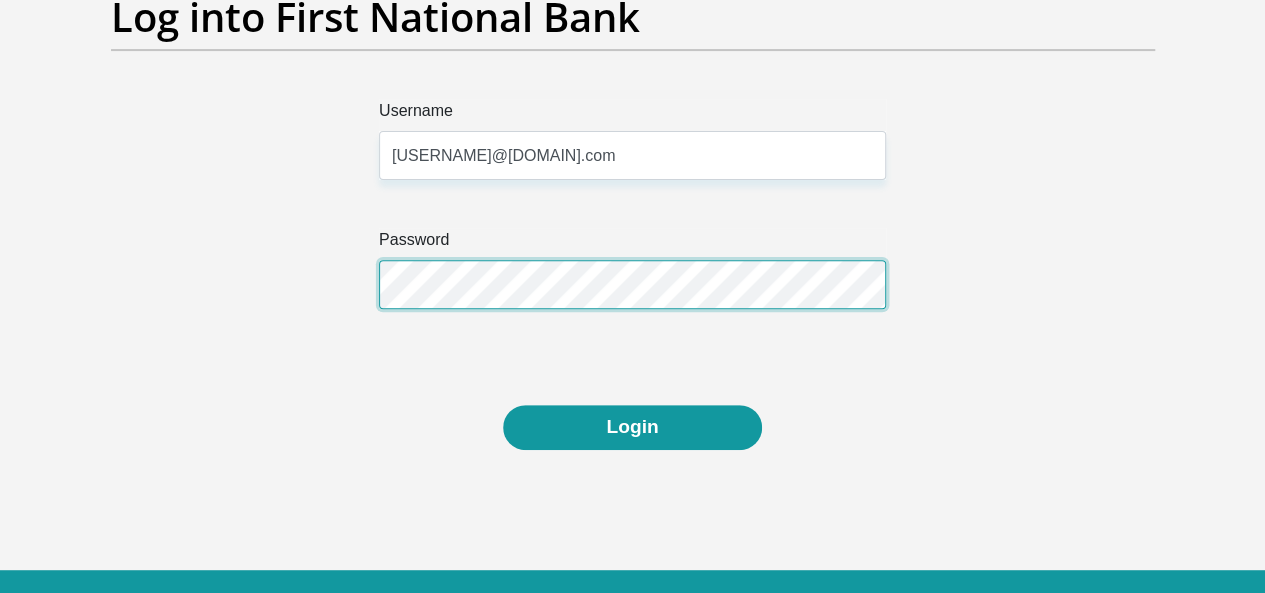 scroll, scrollTop: 300, scrollLeft: 0, axis: vertical 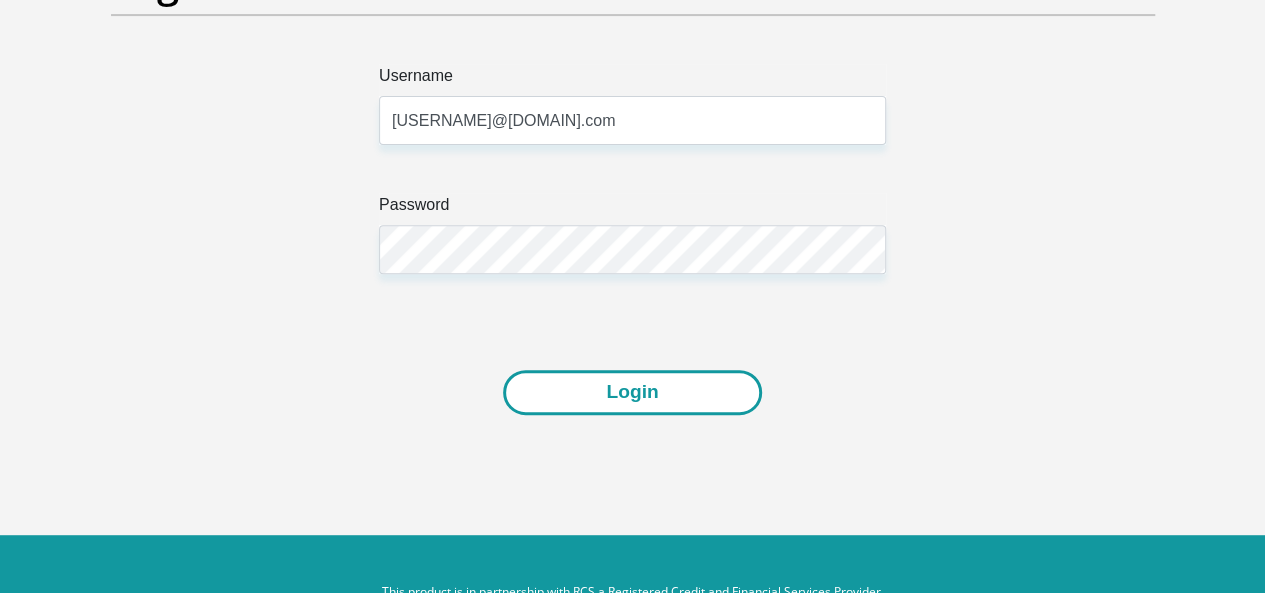 click on "Login" at bounding box center (632, 392) 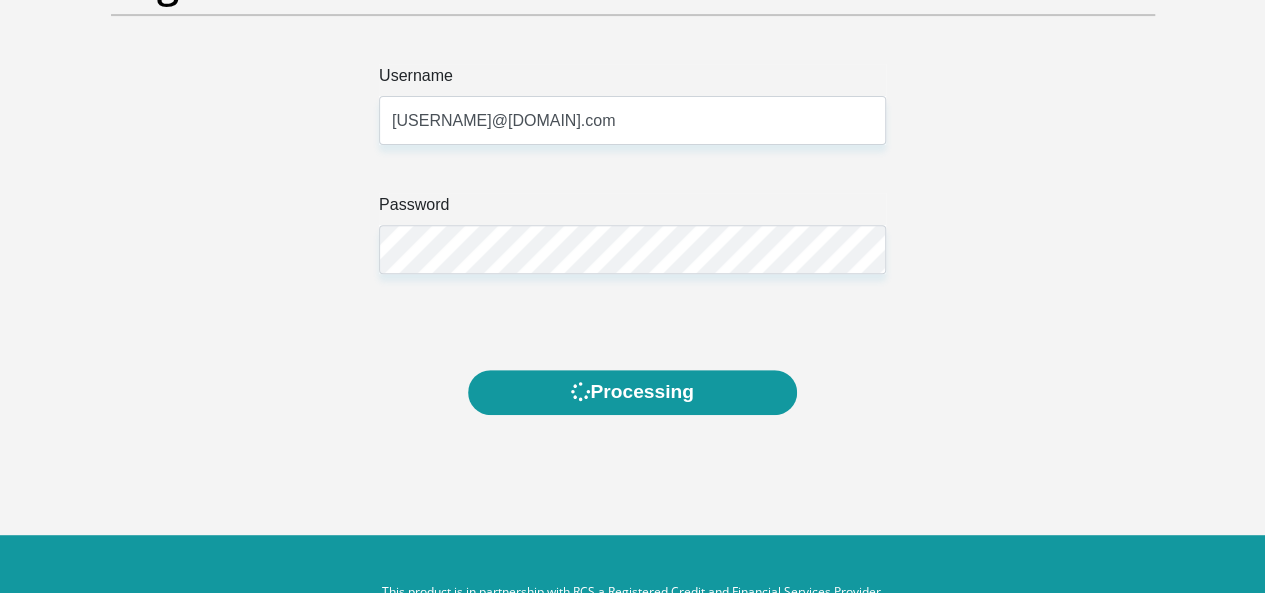 scroll, scrollTop: 0, scrollLeft: 0, axis: both 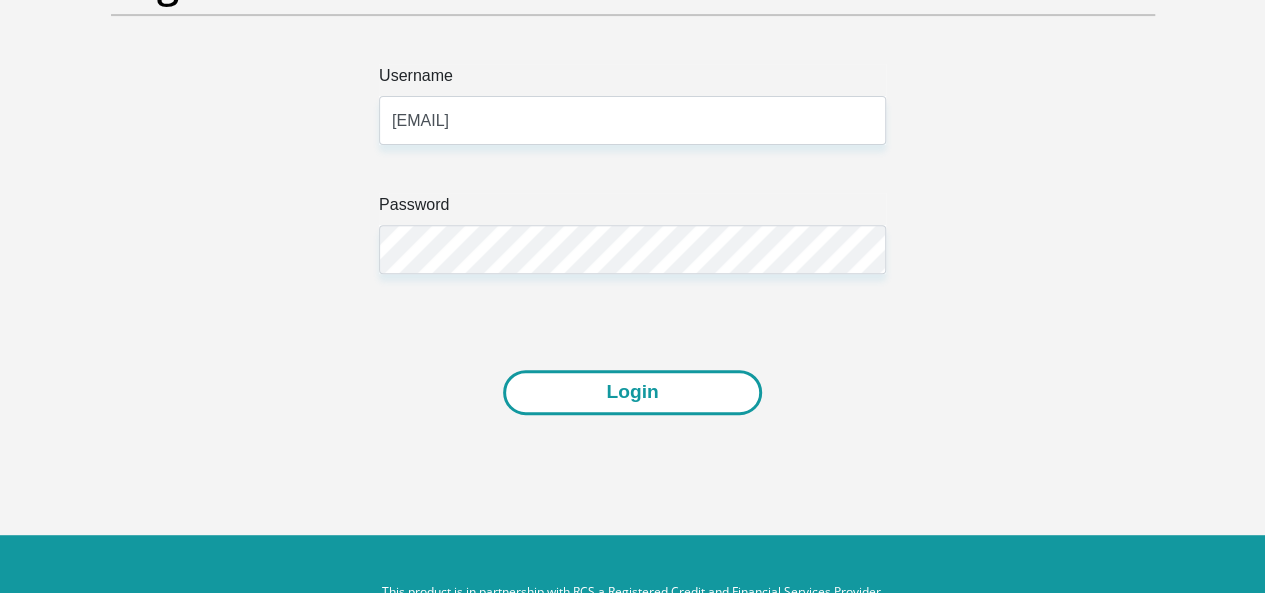 click on "Login" at bounding box center [632, 392] 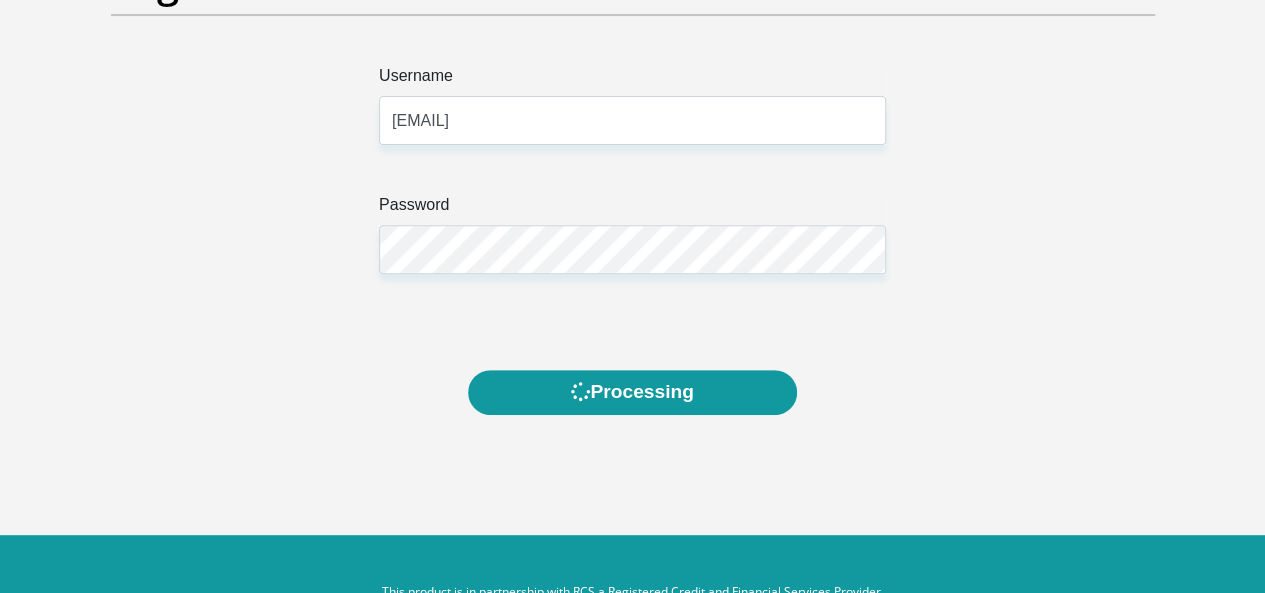 scroll, scrollTop: 0, scrollLeft: 0, axis: both 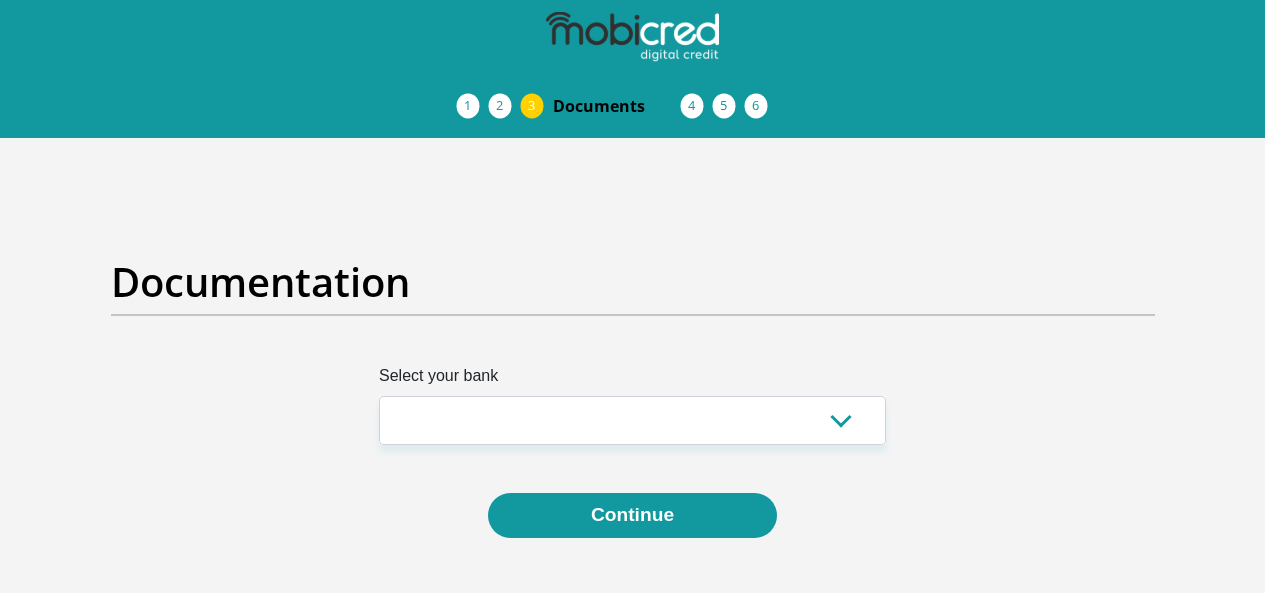 select on "{"id":"1","title":"First National Bank","institution":"Rand Merchant Bank","alias":"fnb","country":"[COUNTRY]","branch_code":250655,"login_fields":[{"title":"Username","name":"field1","placeholder":"[USERNAME]"},{"title":"Password","name":"field2","placeholder":"[PASSWORD]"}]}" 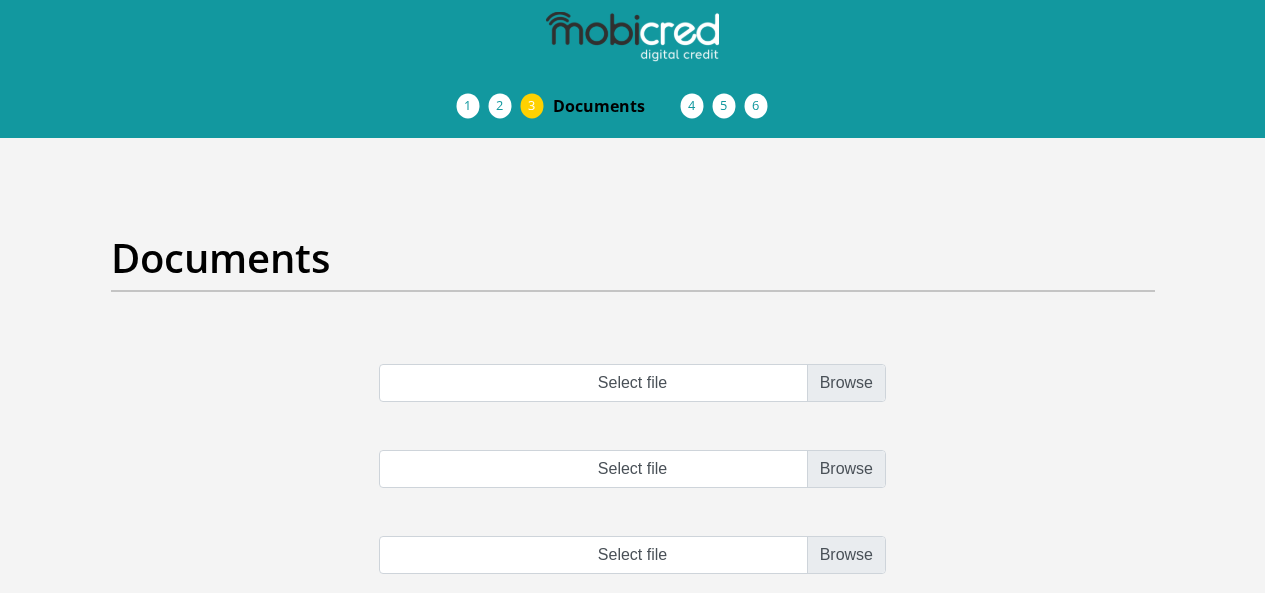 scroll, scrollTop: 0, scrollLeft: 0, axis: both 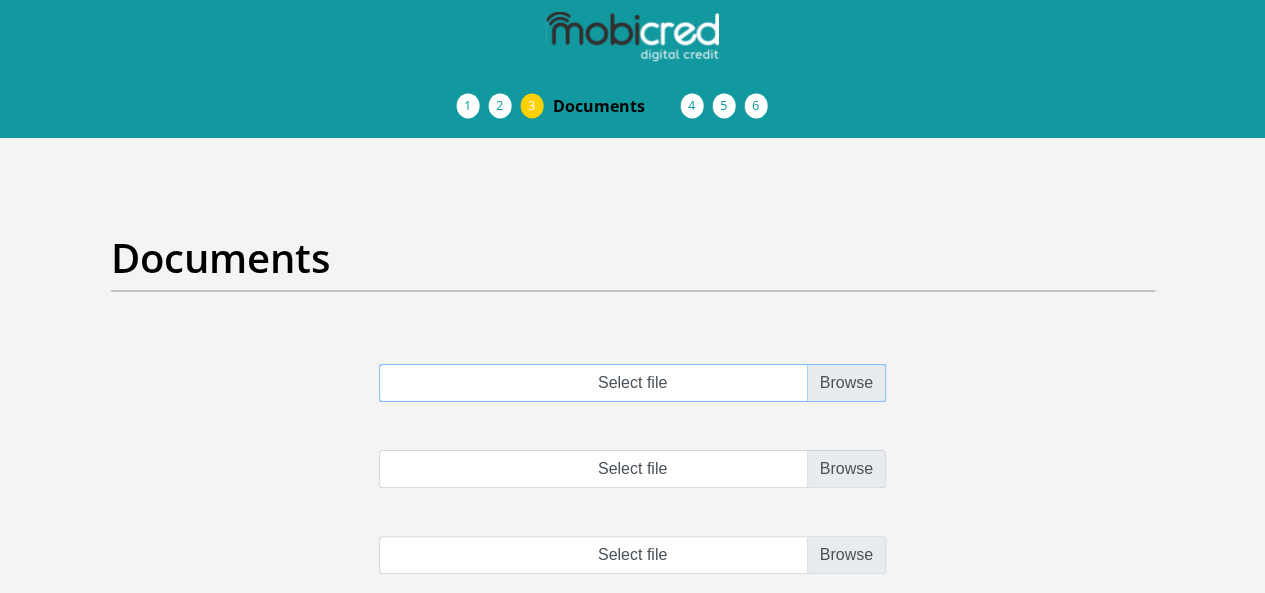 click on "Select file" at bounding box center (632, 383) 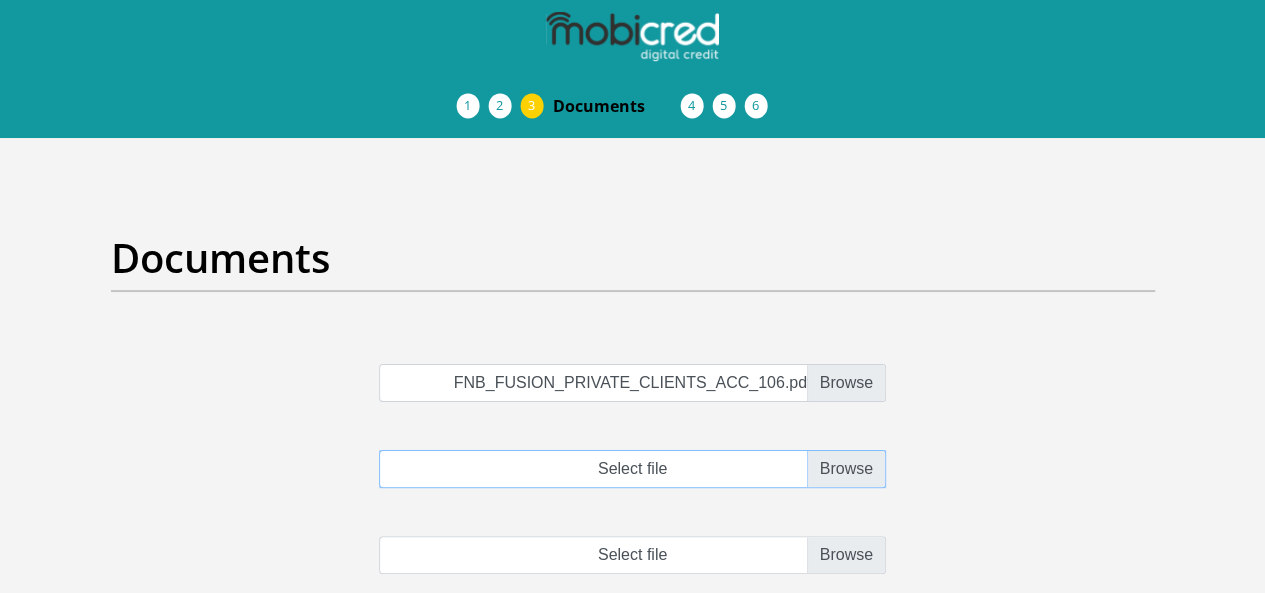 click on "Select file" at bounding box center (632, 469) 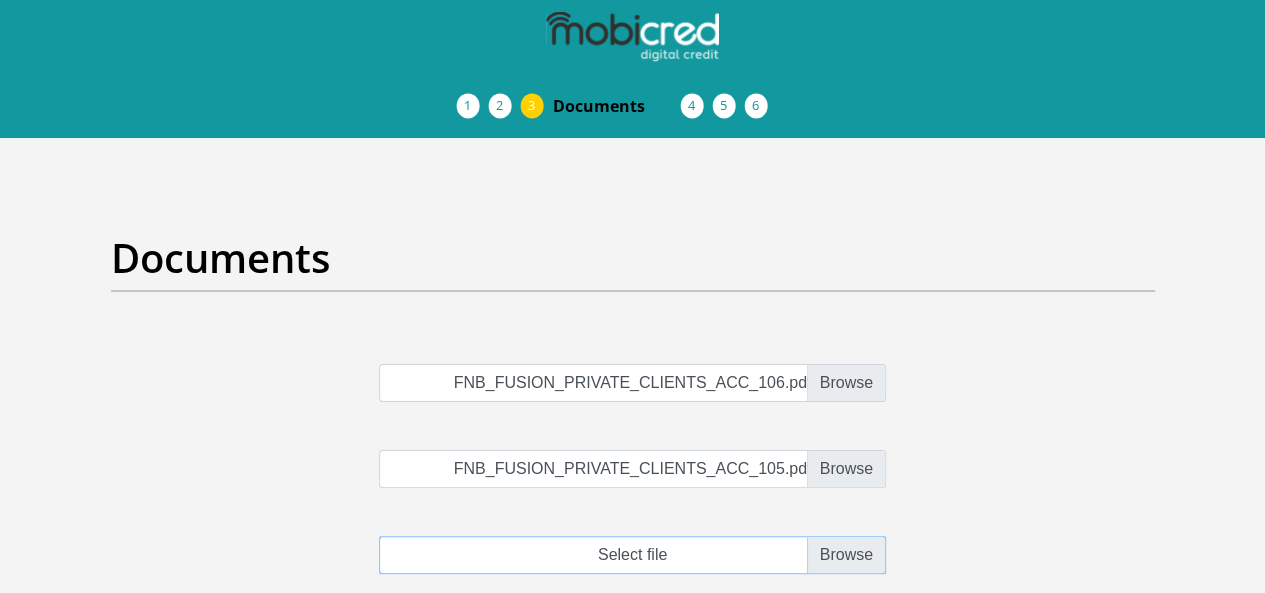 click at bounding box center [632, 555] 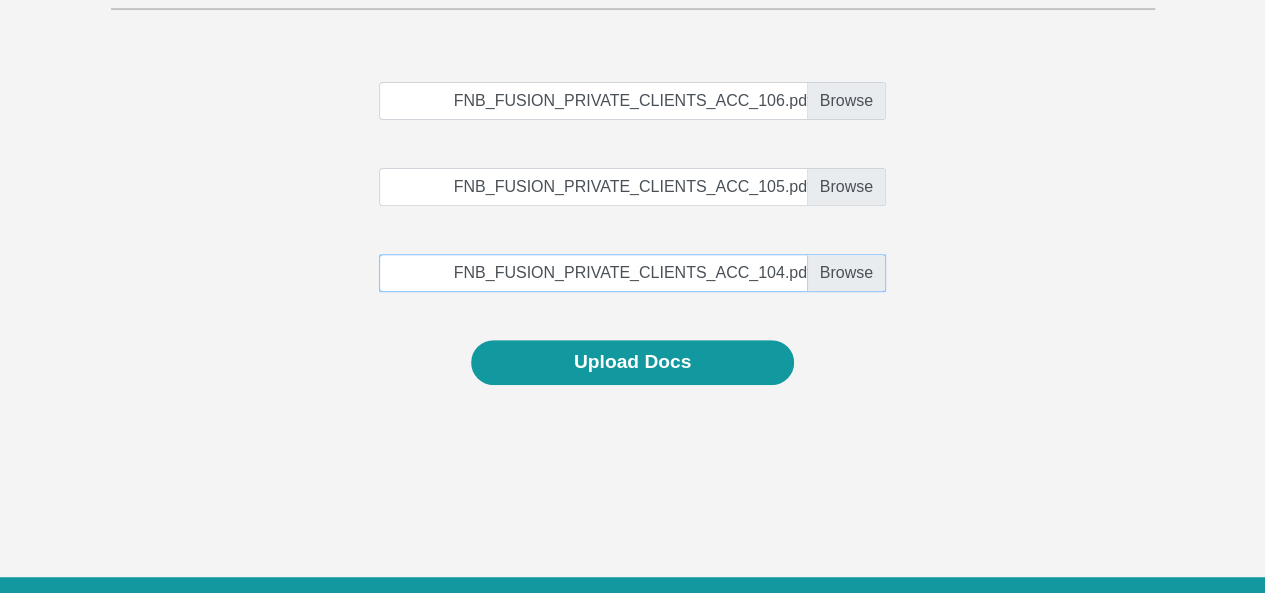 scroll, scrollTop: 300, scrollLeft: 0, axis: vertical 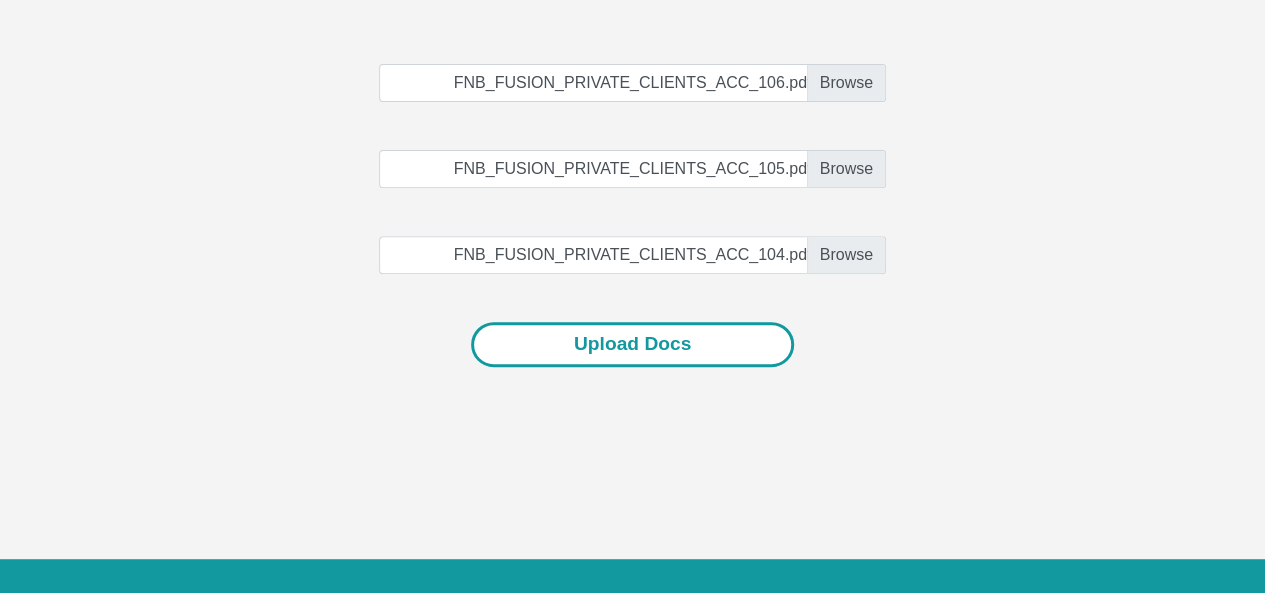 click on "Upload Docs" at bounding box center (632, 344) 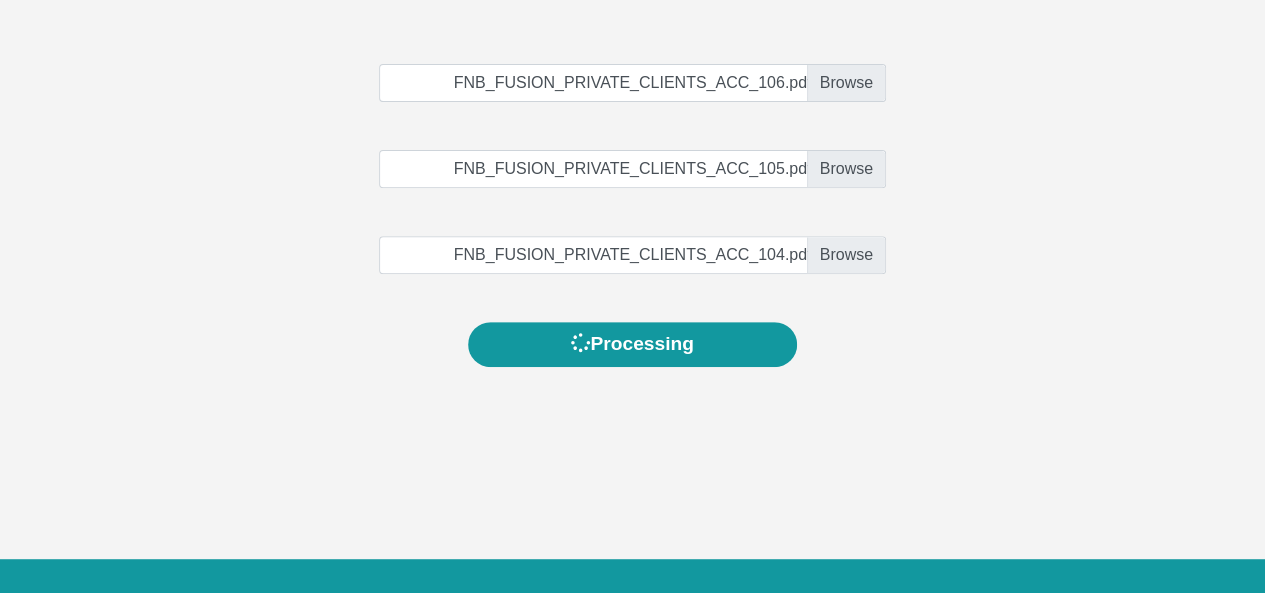 scroll, scrollTop: 0, scrollLeft: 0, axis: both 